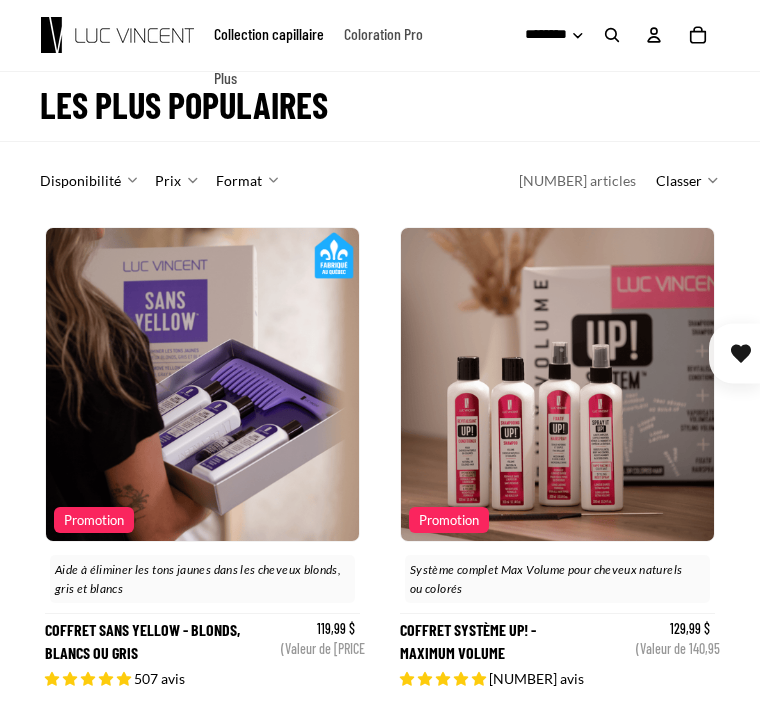 scroll, scrollTop: 0, scrollLeft: 0, axis: both 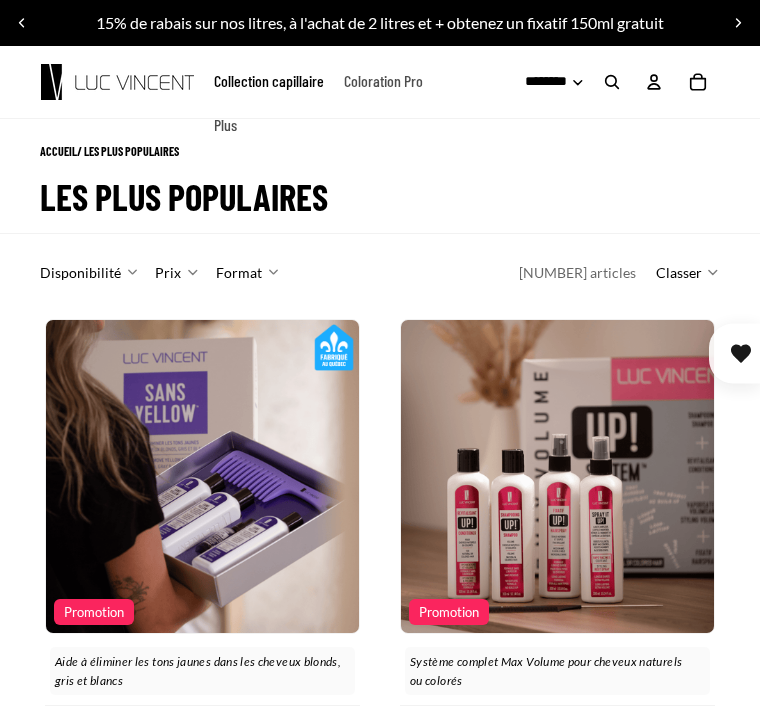 click on "Coloration Pro" 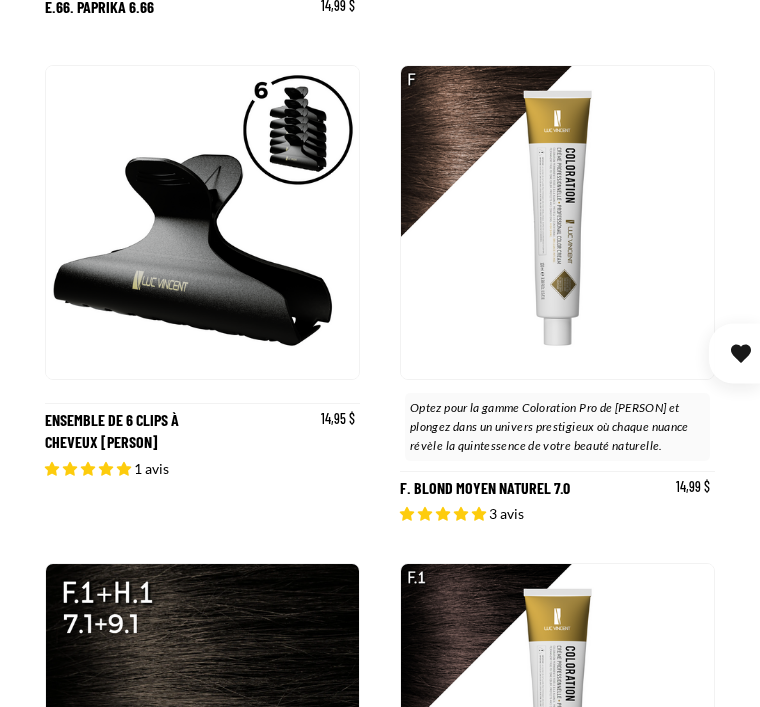 scroll, scrollTop: 5232, scrollLeft: 0, axis: vertical 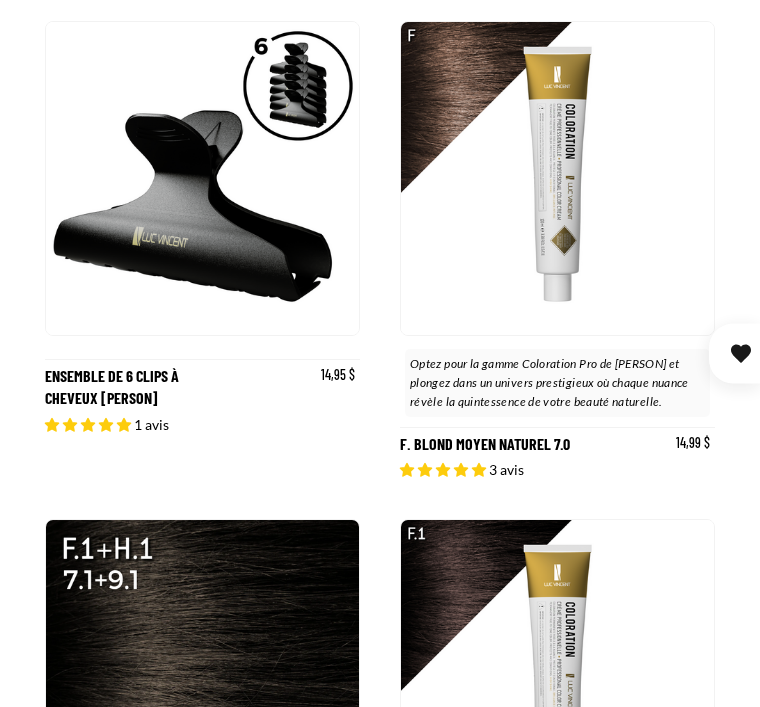 click on "F. BLOND MOYEN NATUREL 7.0" at bounding box center [557, 250] 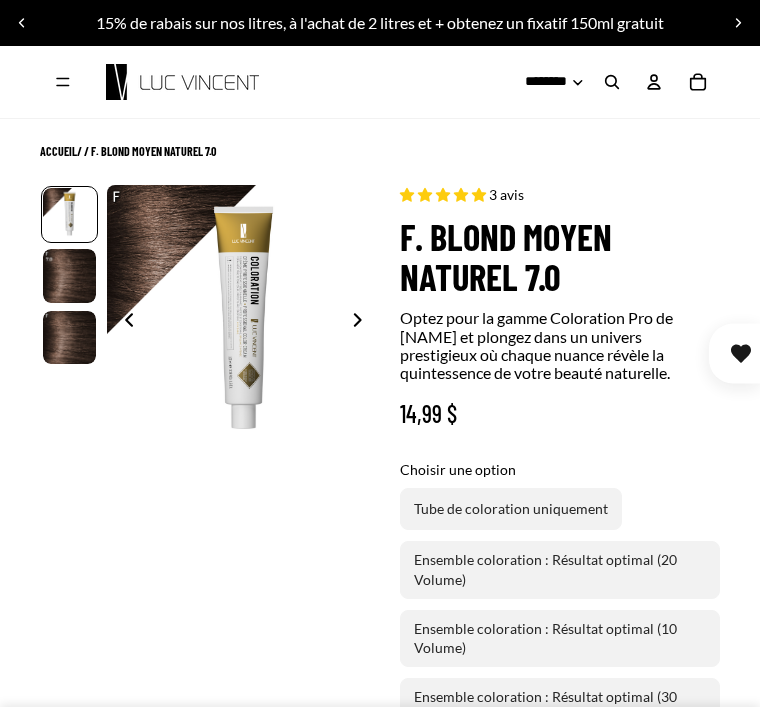 scroll, scrollTop: 0, scrollLeft: 0, axis: both 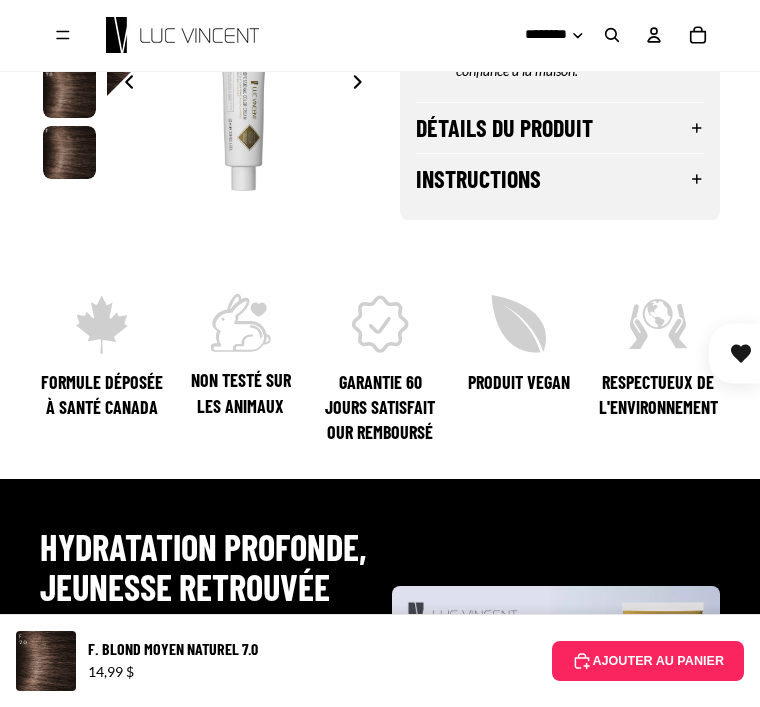 click on "Instructions" at bounding box center [560, 179] 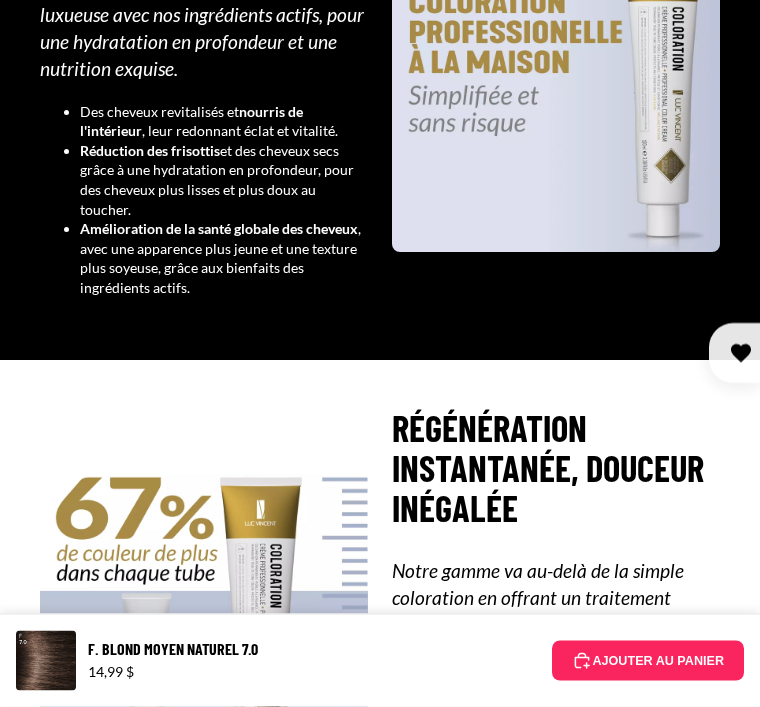 scroll, scrollTop: 1974, scrollLeft: 0, axis: vertical 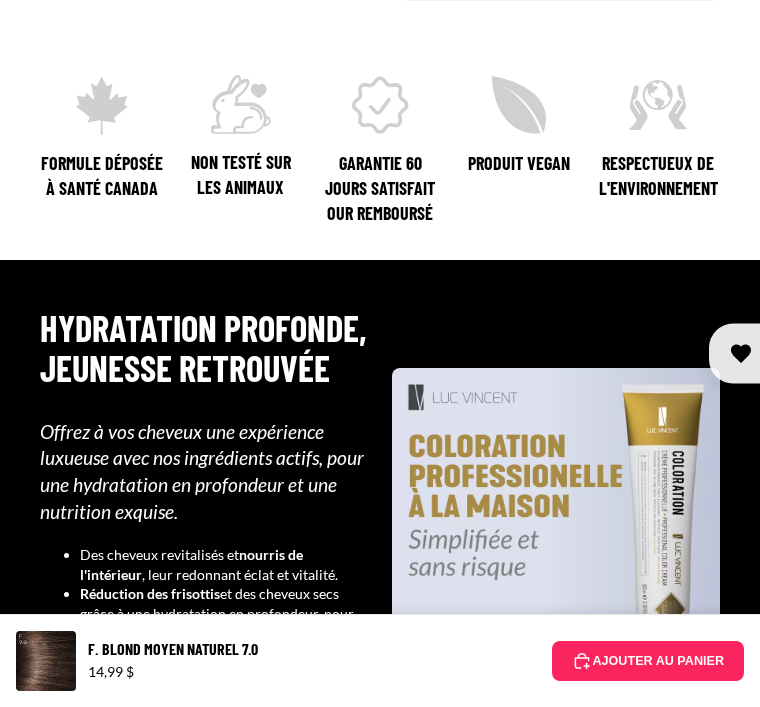 click on "AJOUTER AU PANIER" at bounding box center [648, 661] 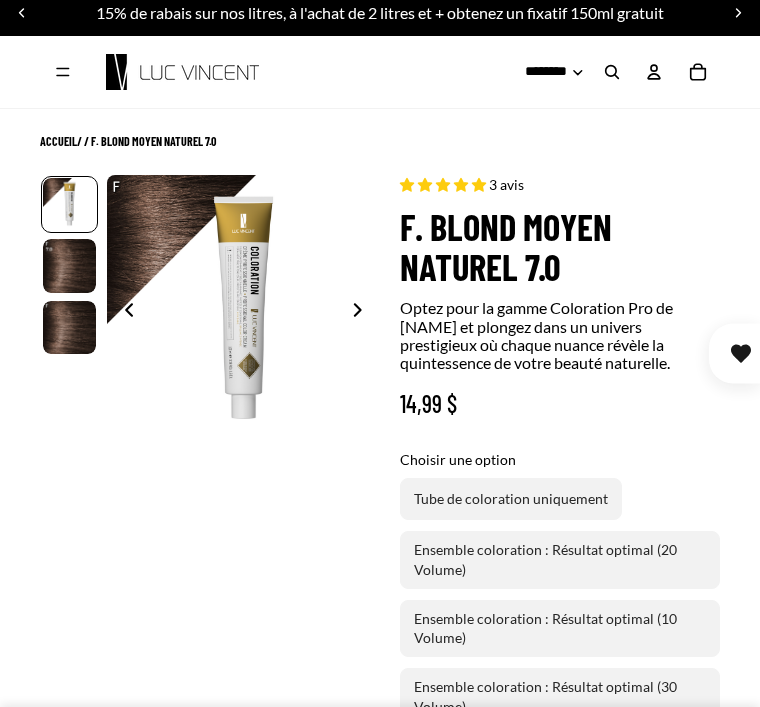 scroll, scrollTop: 0, scrollLeft: 0, axis: both 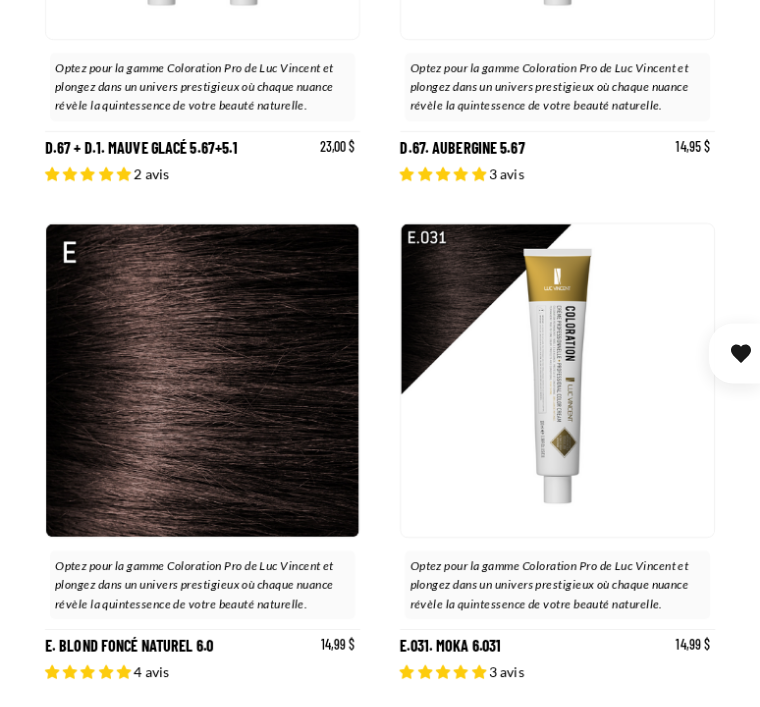 click at bounding box center [329, 381] 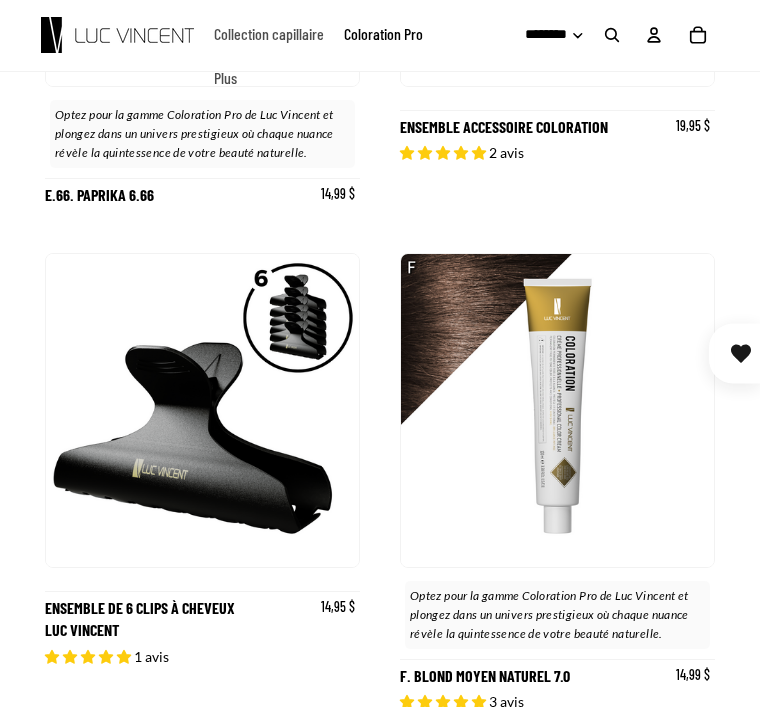 scroll, scrollTop: 5002, scrollLeft: 0, axis: vertical 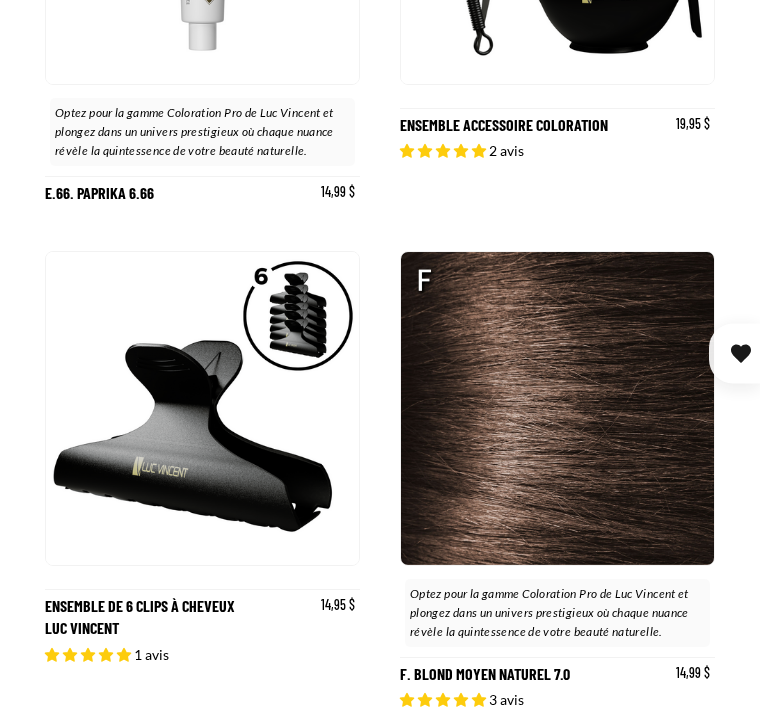 click at bounding box center [684, 408] 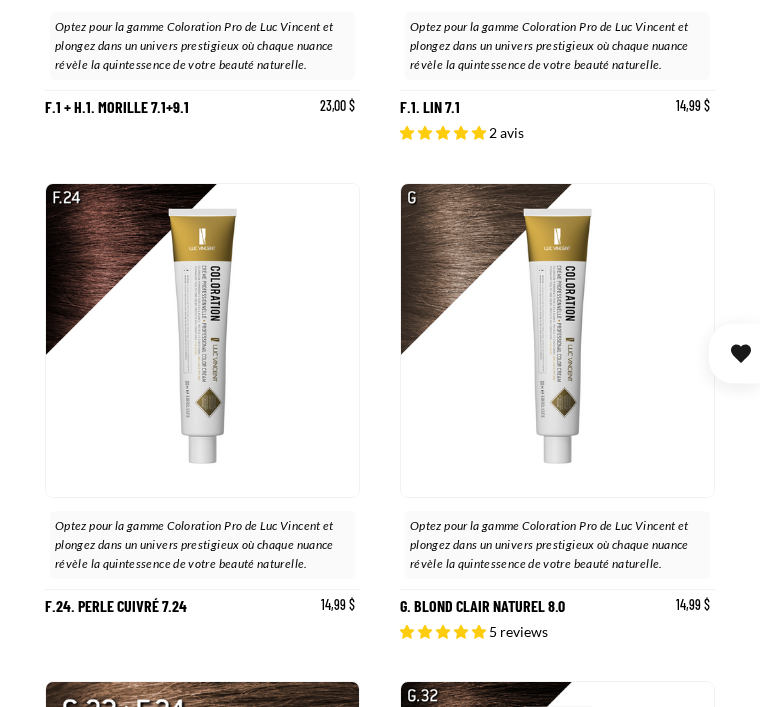 scroll, scrollTop: 6069, scrollLeft: 0, axis: vertical 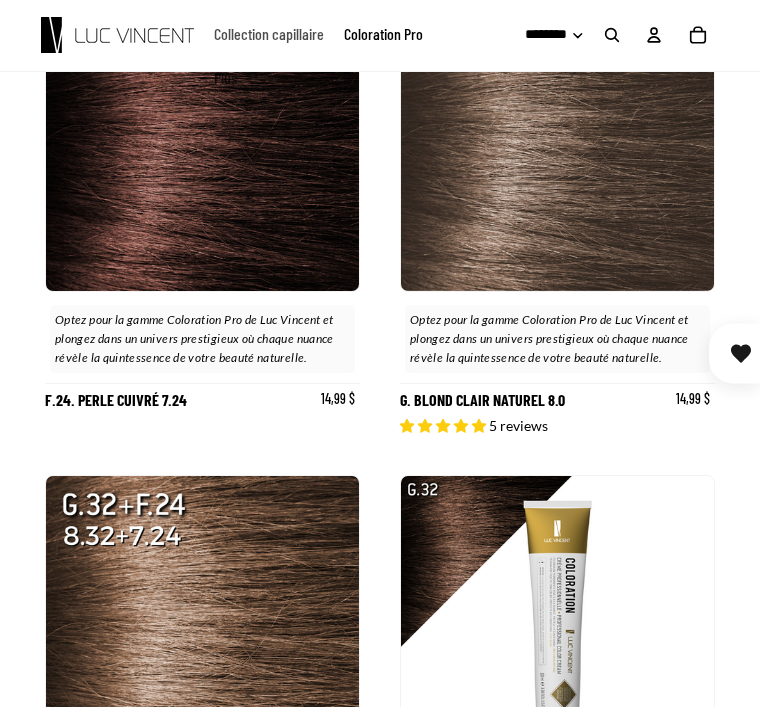 click on "F.24. PERLE CUIVRÉ 7.24" at bounding box center (202, 206) 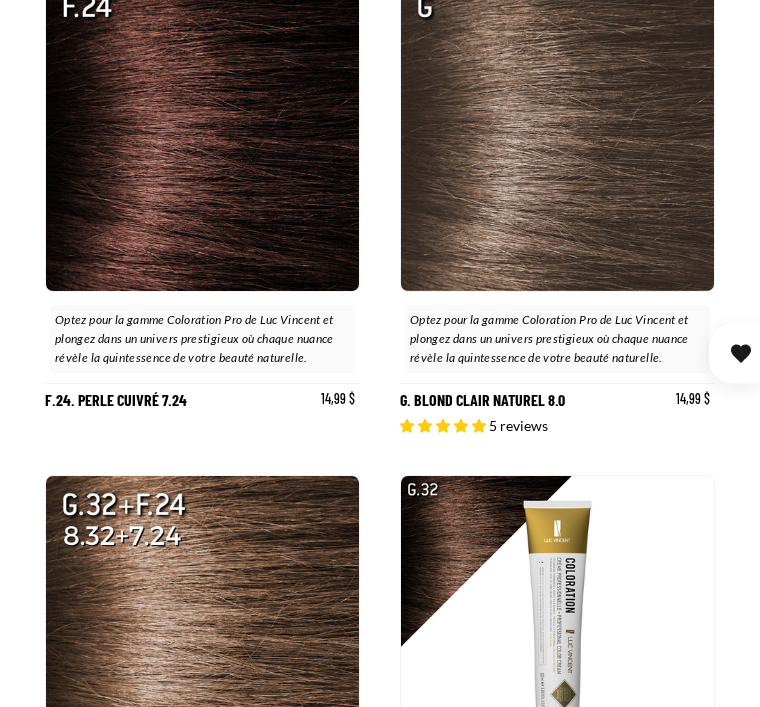 scroll, scrollTop: 0, scrollLeft: 0, axis: both 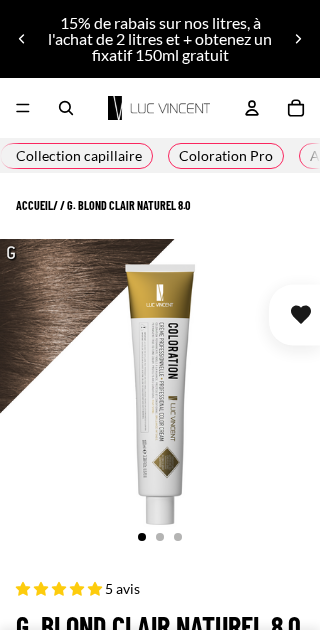 select on "**********" 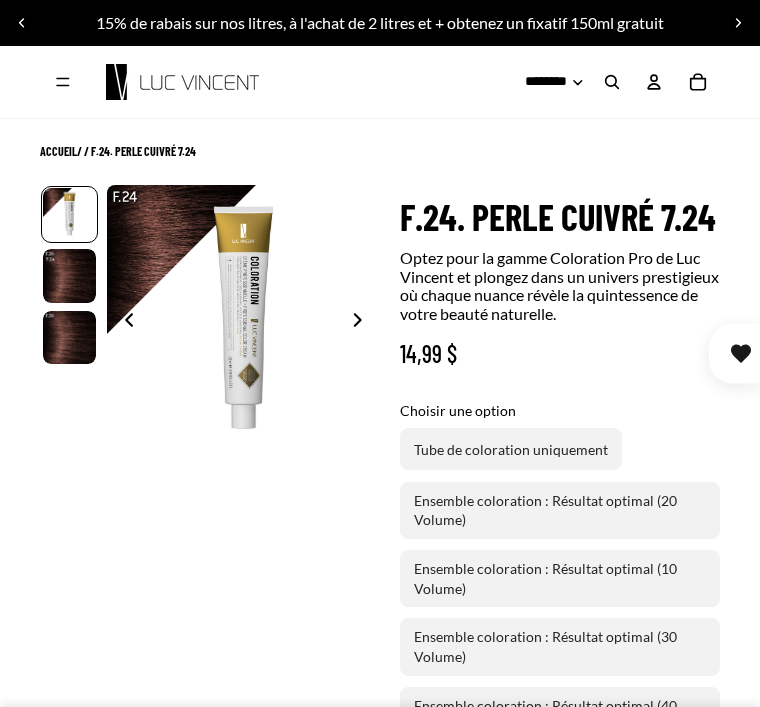 scroll, scrollTop: 0, scrollLeft: 0, axis: both 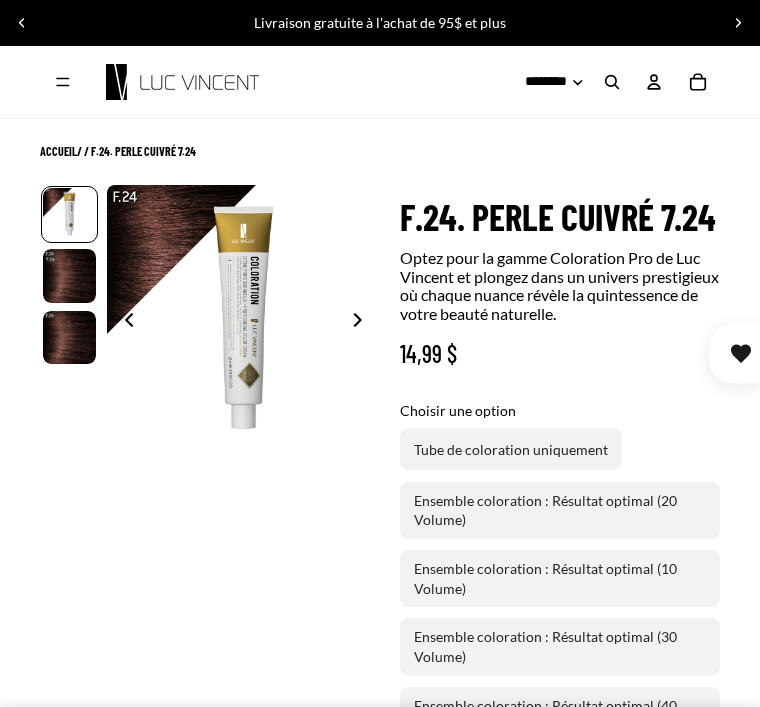 click on "1
2
3
Fermer" at bounding box center (210, 825) 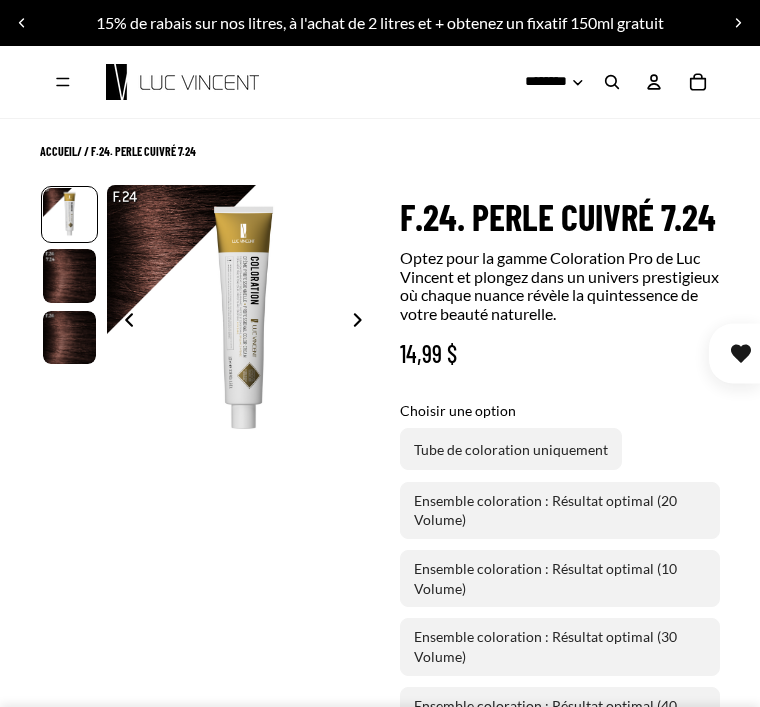 click on "14,99 $" at bounding box center [560, 354] 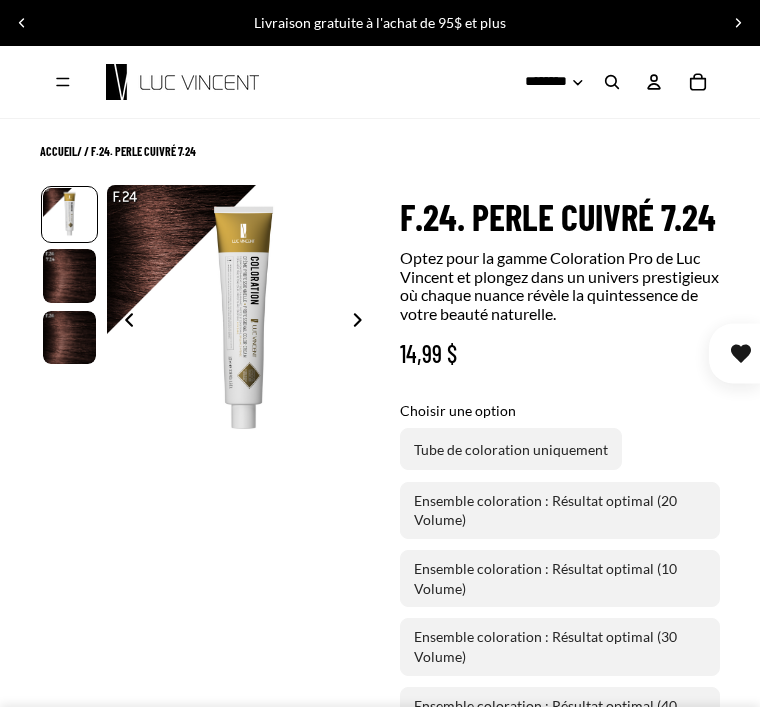 click at bounding box center (22, 23) 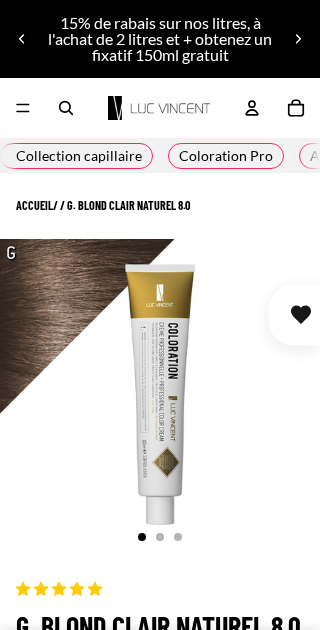 scroll, scrollTop: 0, scrollLeft: 0, axis: both 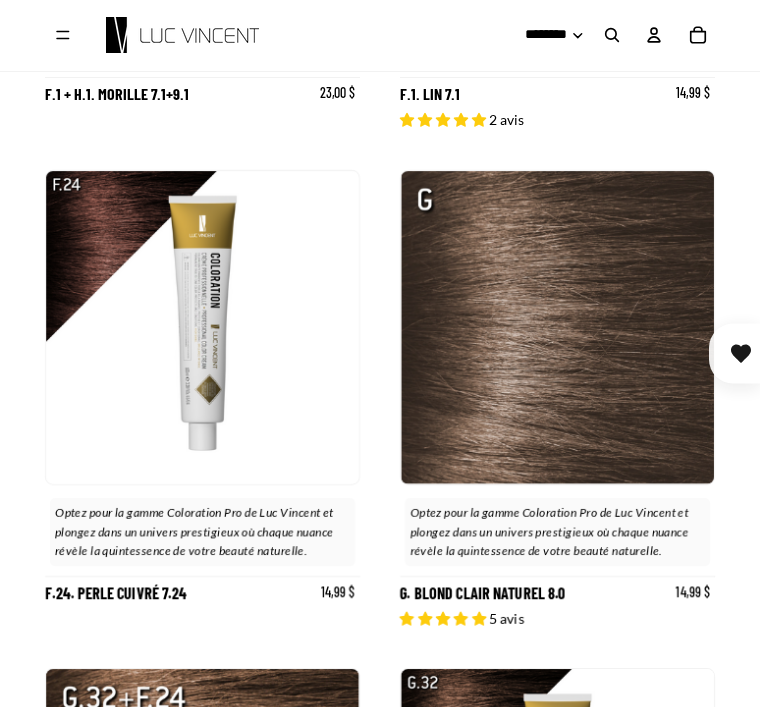 click on "G. BLOND CLAIR NATUREL 8.0" at bounding box center [557, 399] 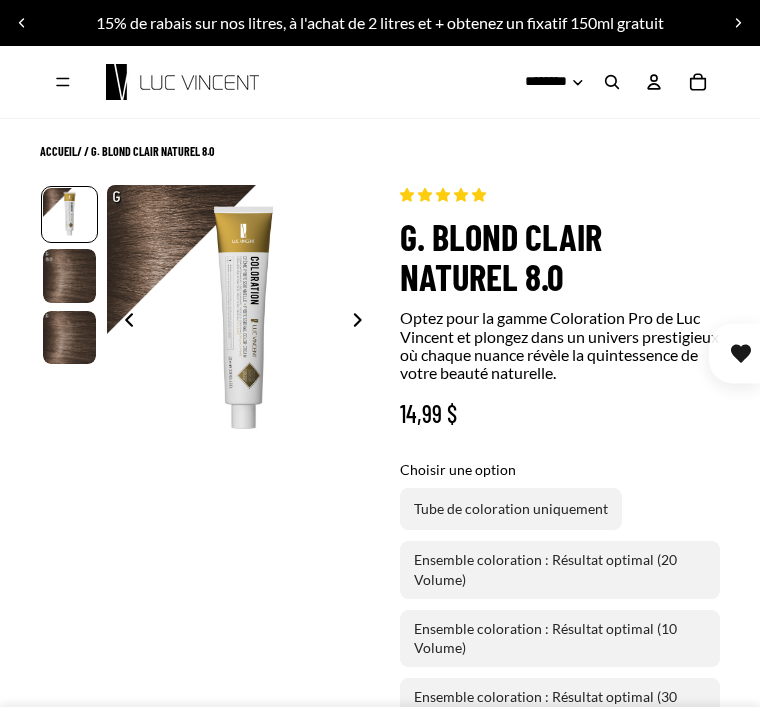 scroll, scrollTop: 0, scrollLeft: 0, axis: both 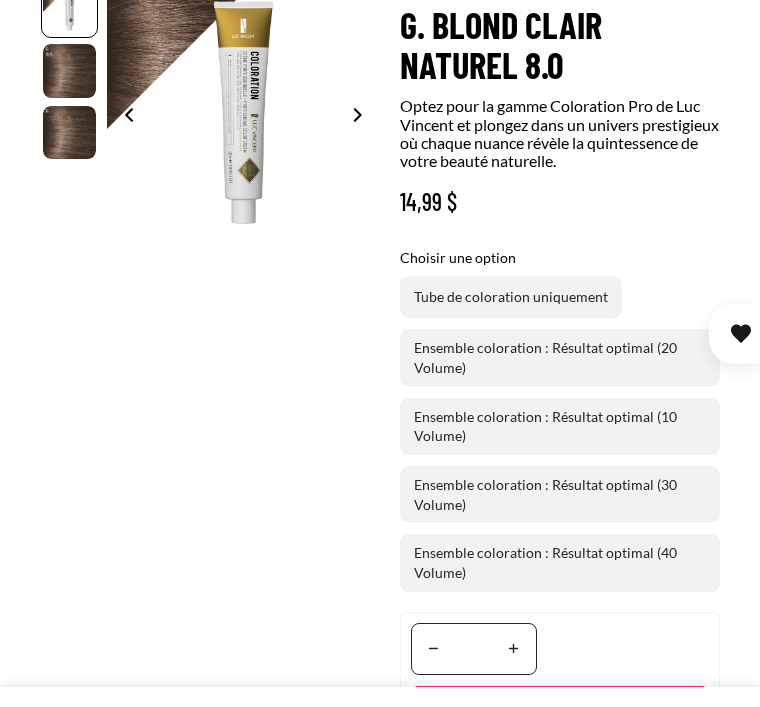 click on "Ajouté" at bounding box center (560, 732) 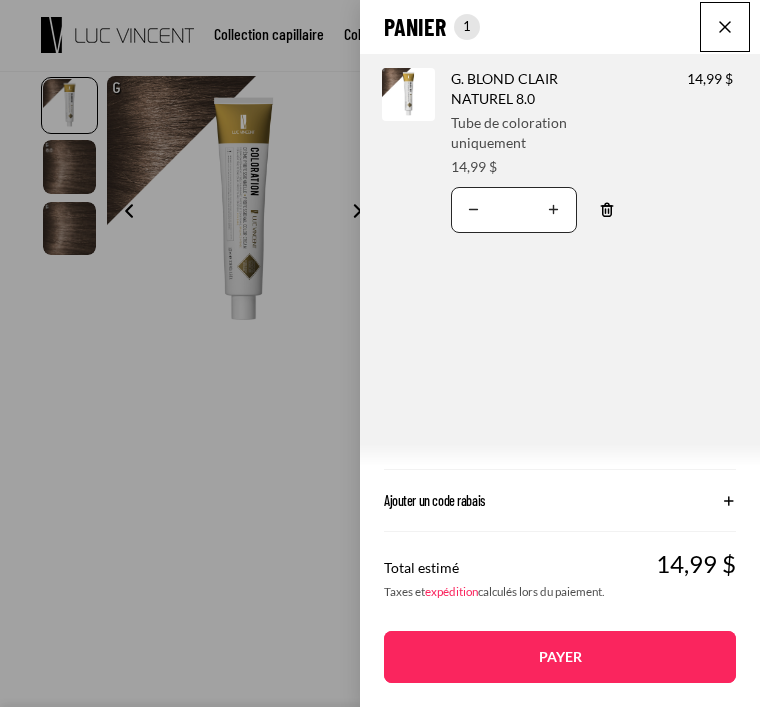 scroll, scrollTop: 0, scrollLeft: 0, axis: both 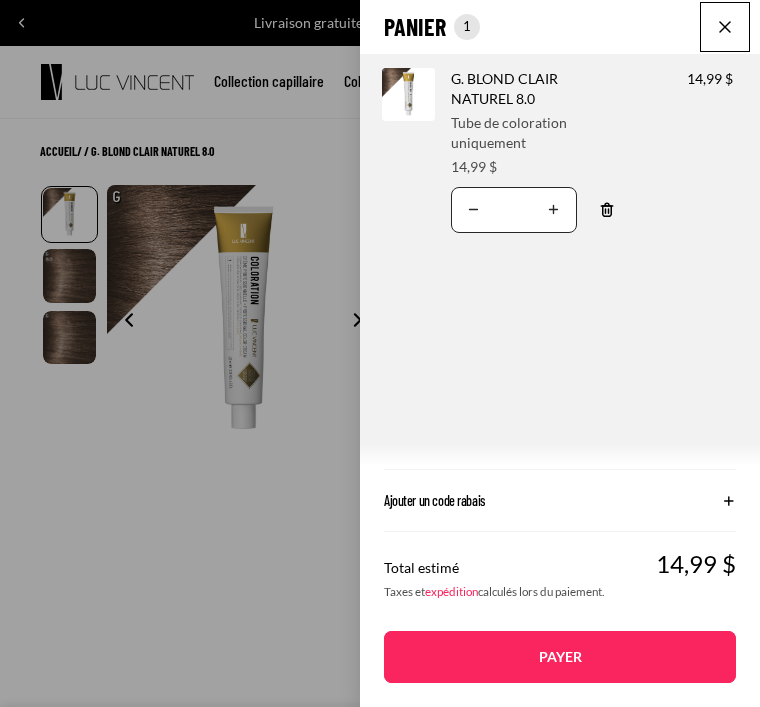 click 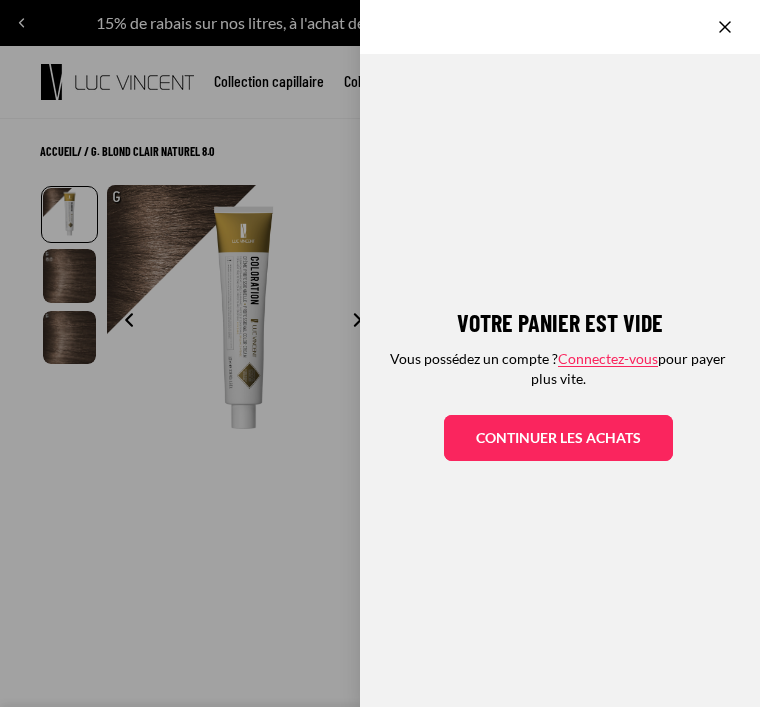 click on "Continuer les achats" 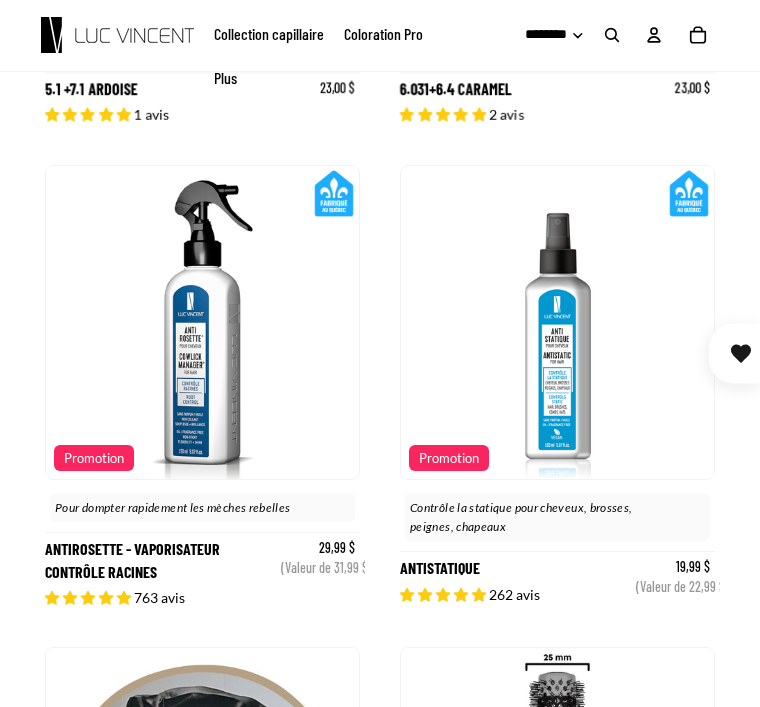 scroll, scrollTop: 2666, scrollLeft: 0, axis: vertical 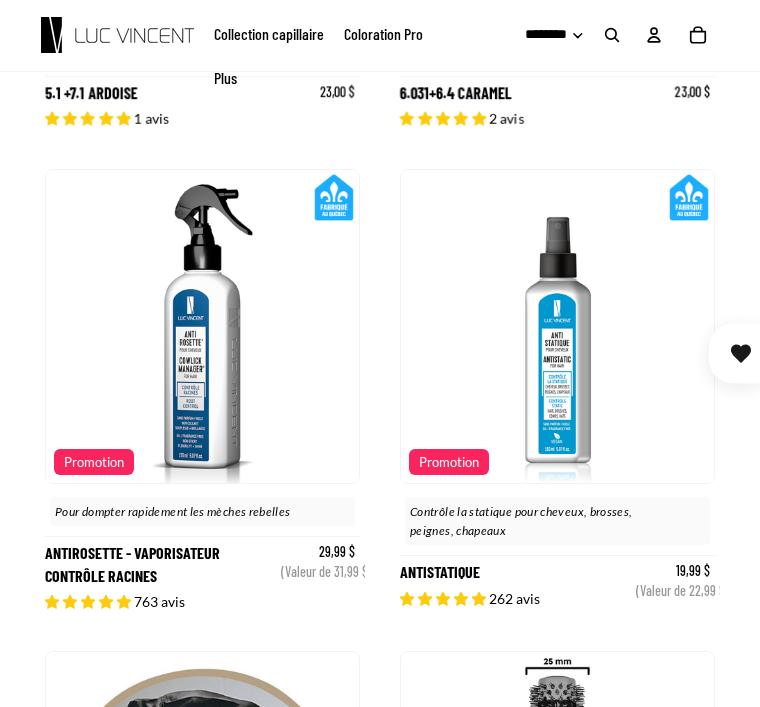 click on "Coloration Pro" 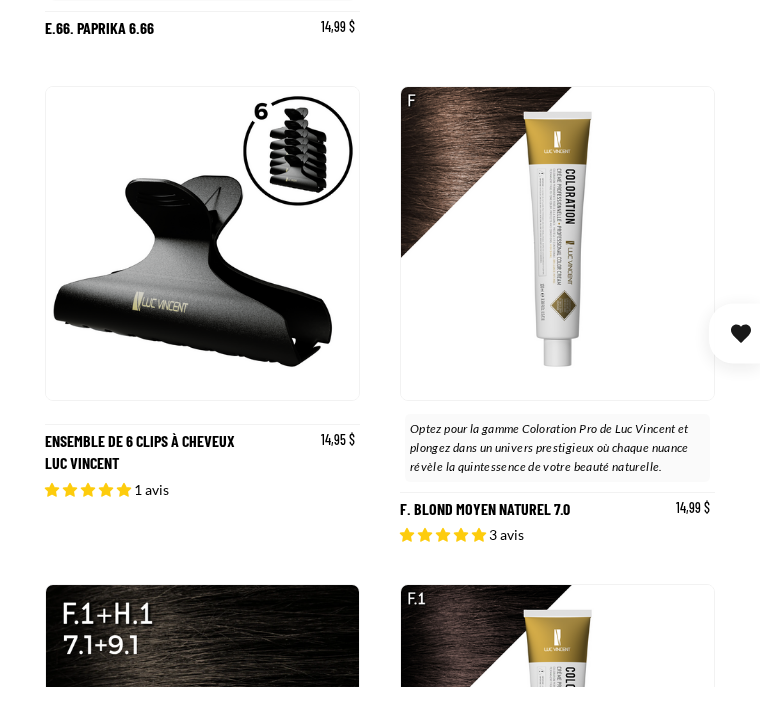 scroll, scrollTop: 5155, scrollLeft: 0, axis: vertical 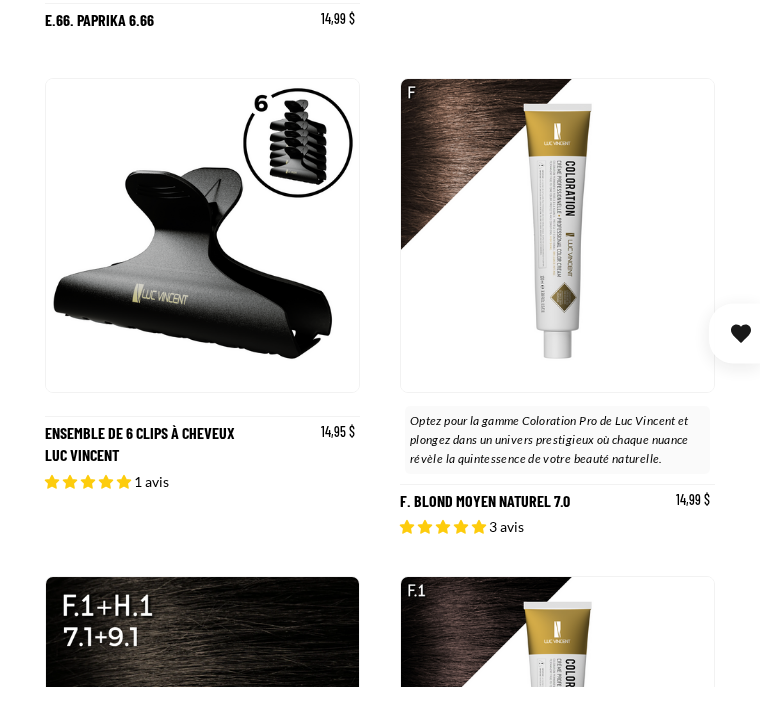 click on "F. BLOND MOYEN NATUREL 7.0" at bounding box center (557, 327) 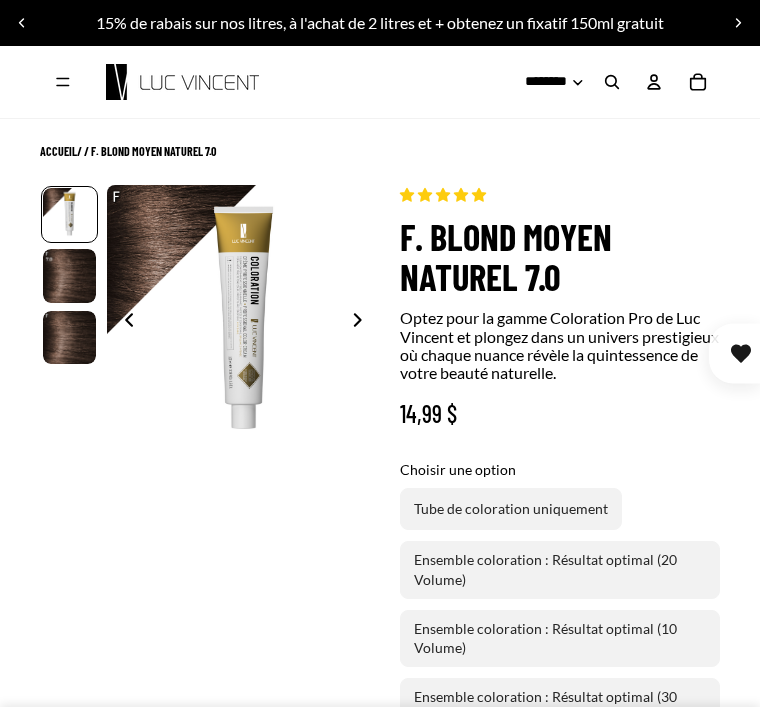 scroll, scrollTop: 0, scrollLeft: 0, axis: both 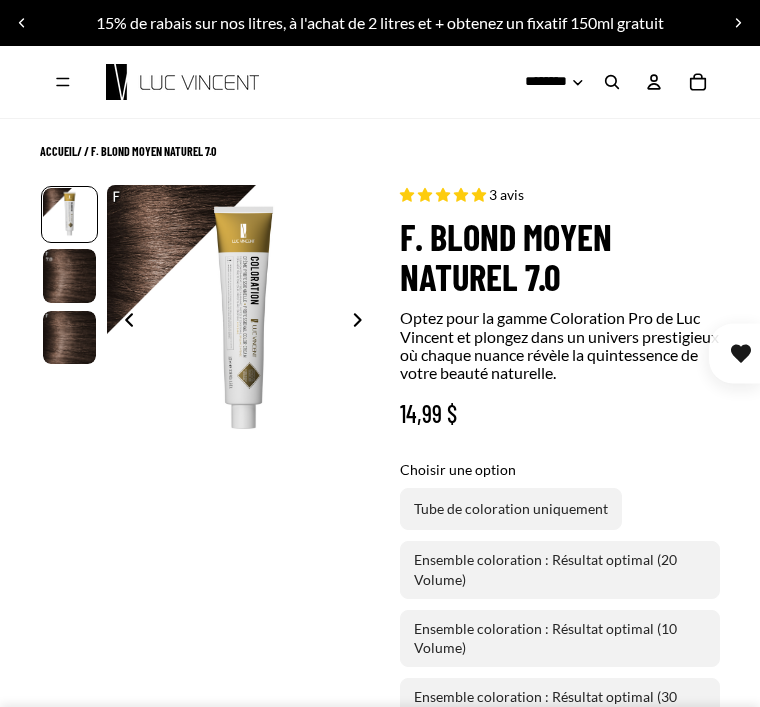 select on "**********" 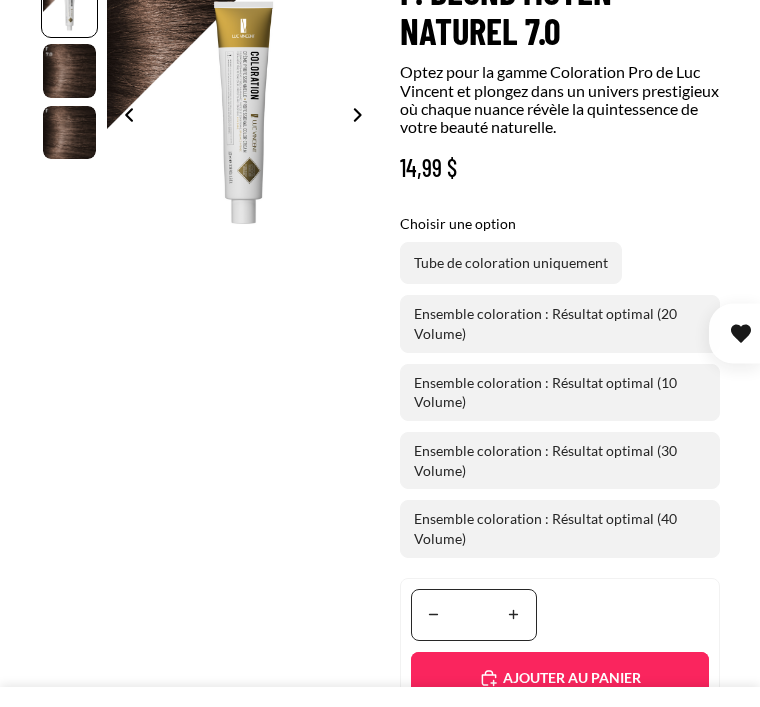 scroll, scrollTop: 258, scrollLeft: 0, axis: vertical 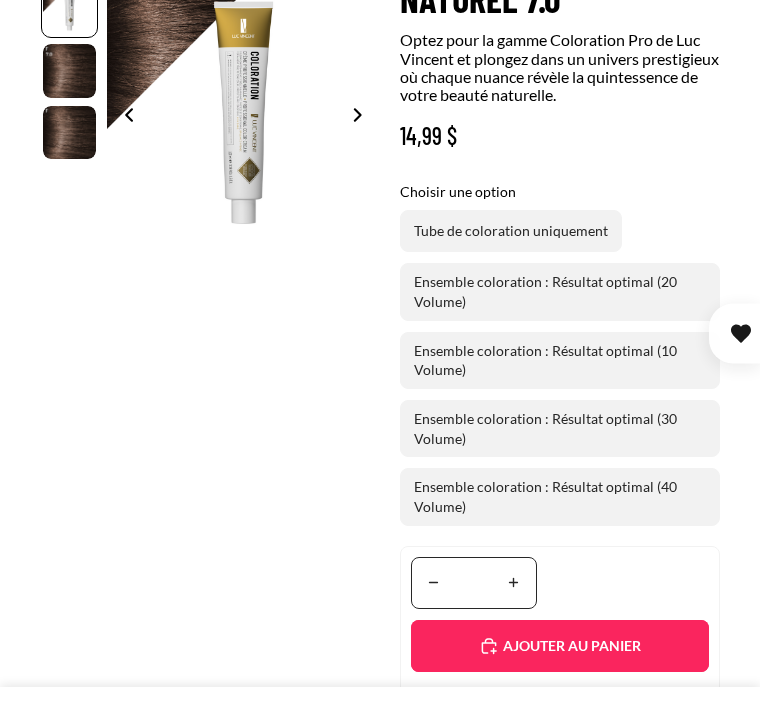 click on "Translation missing: fr.accessibility.increase_quantity" at bounding box center (514, 603) 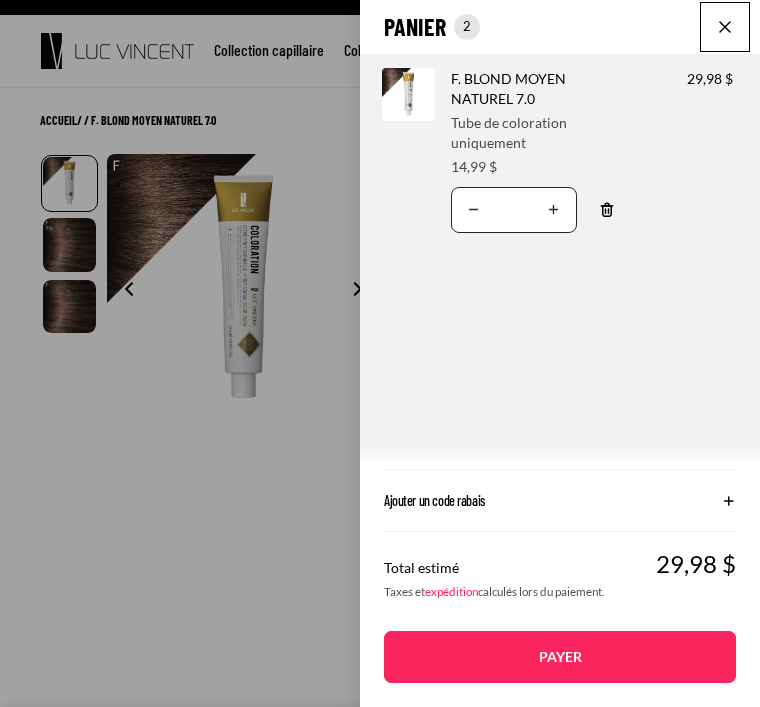 scroll, scrollTop: 0, scrollLeft: 0, axis: both 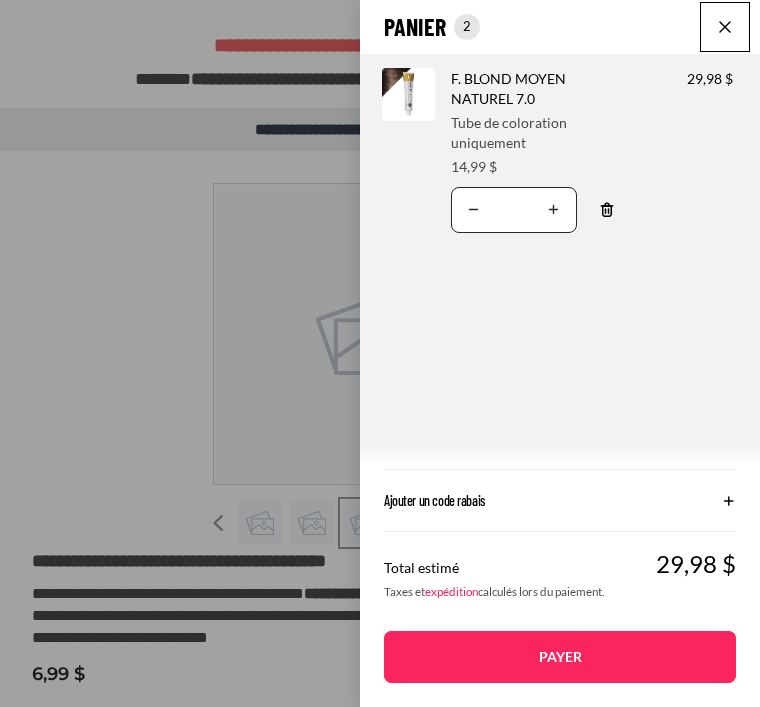 click on "Ajouter un code rabais" 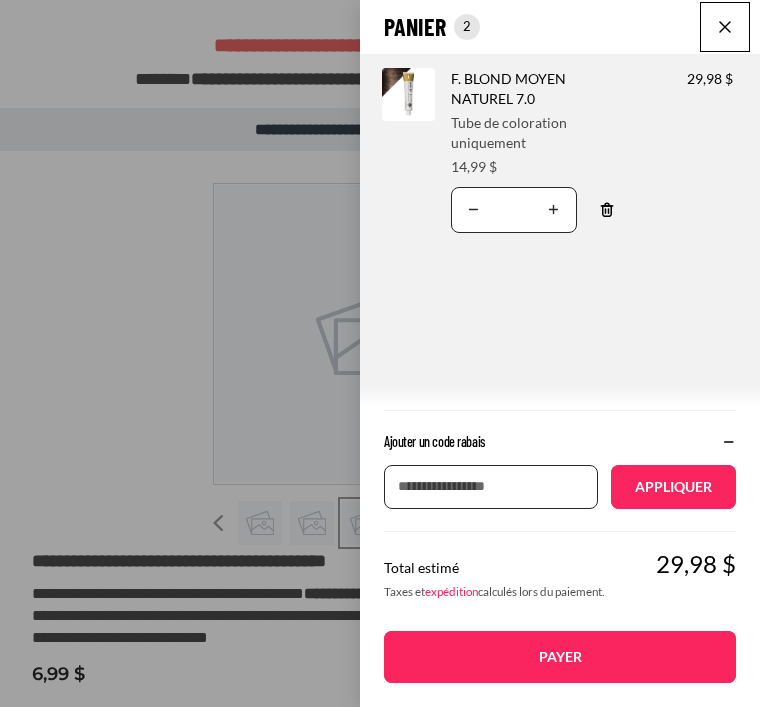 click on "Appliquer" 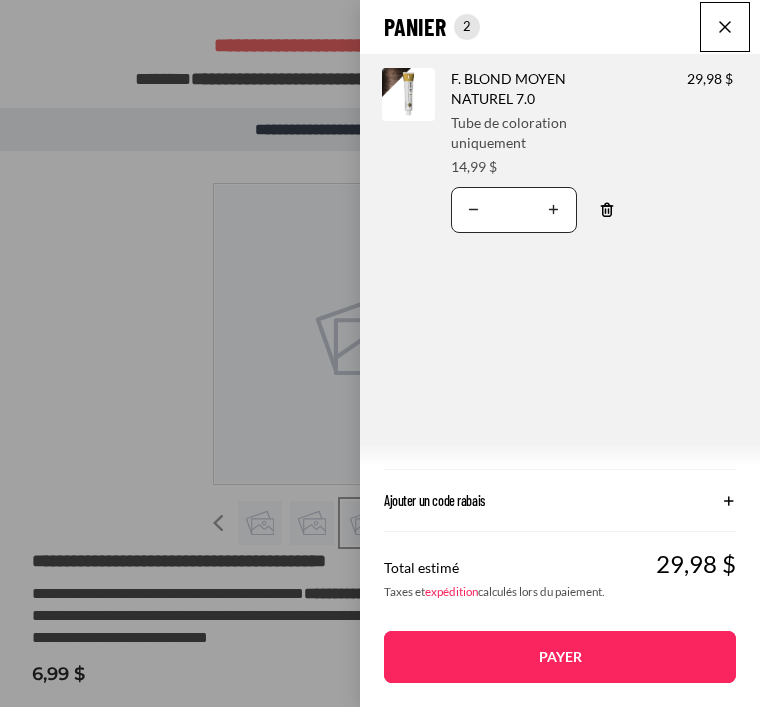 click at bounding box center [725, 27] 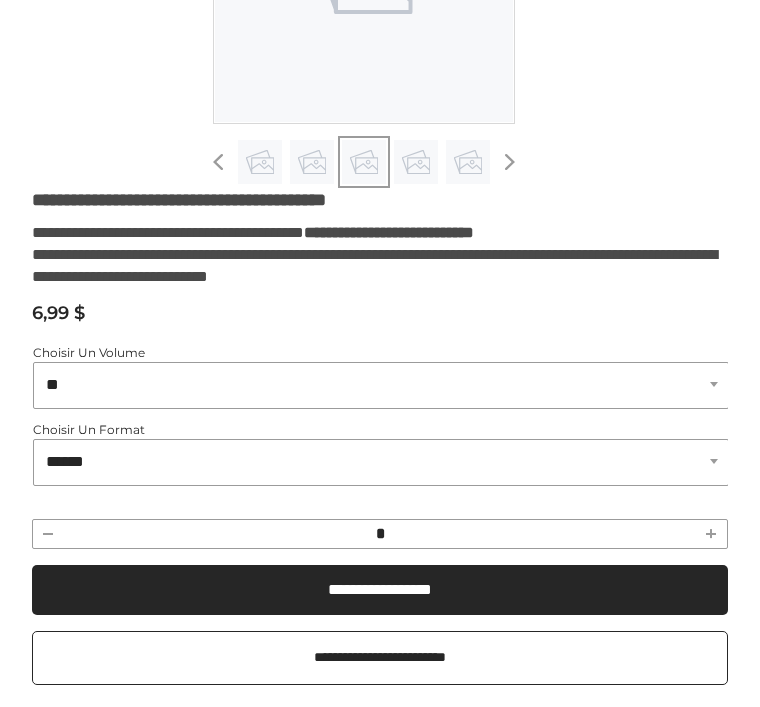 scroll, scrollTop: 362, scrollLeft: 0, axis: vertical 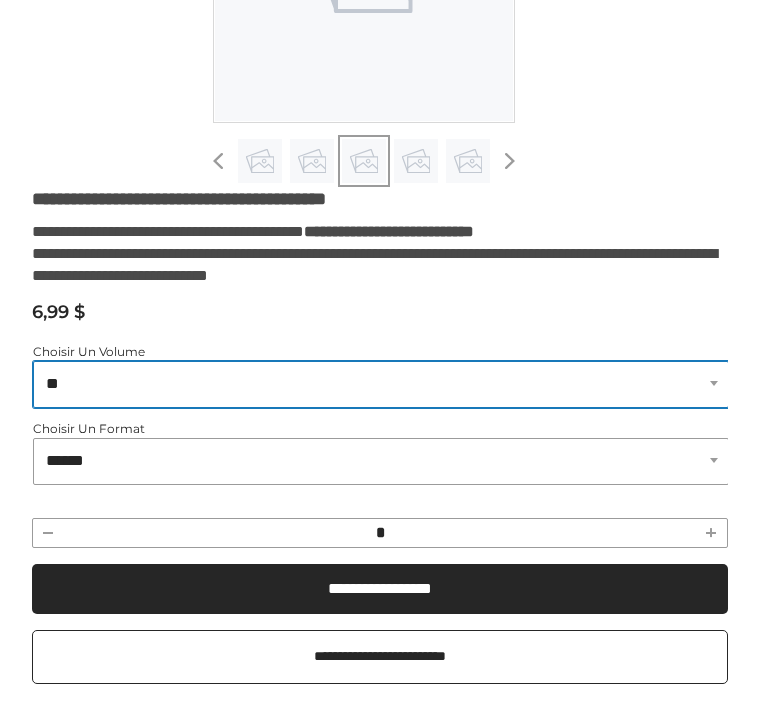 click on "** ** ** **" at bounding box center (381, 384) 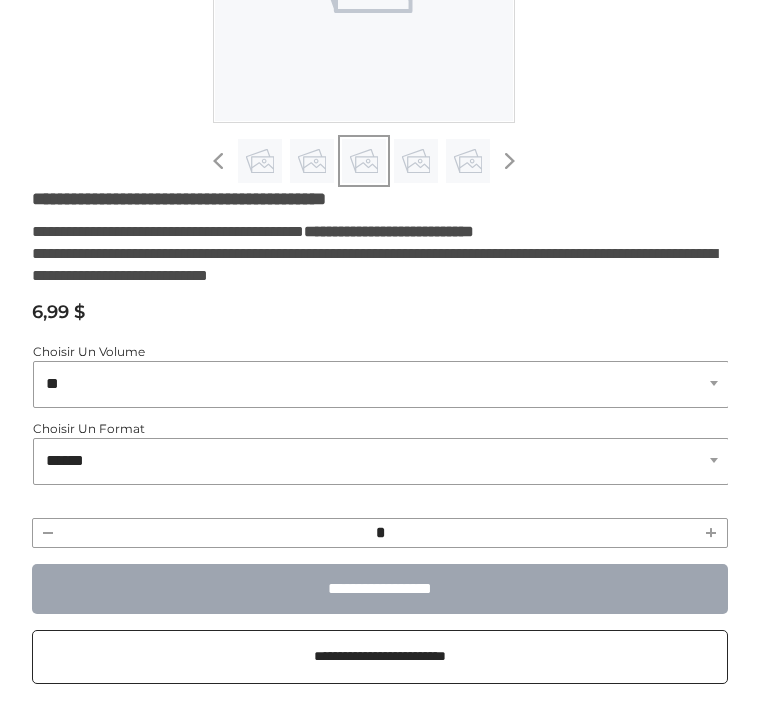 click on "**********" at bounding box center [380, 588] 